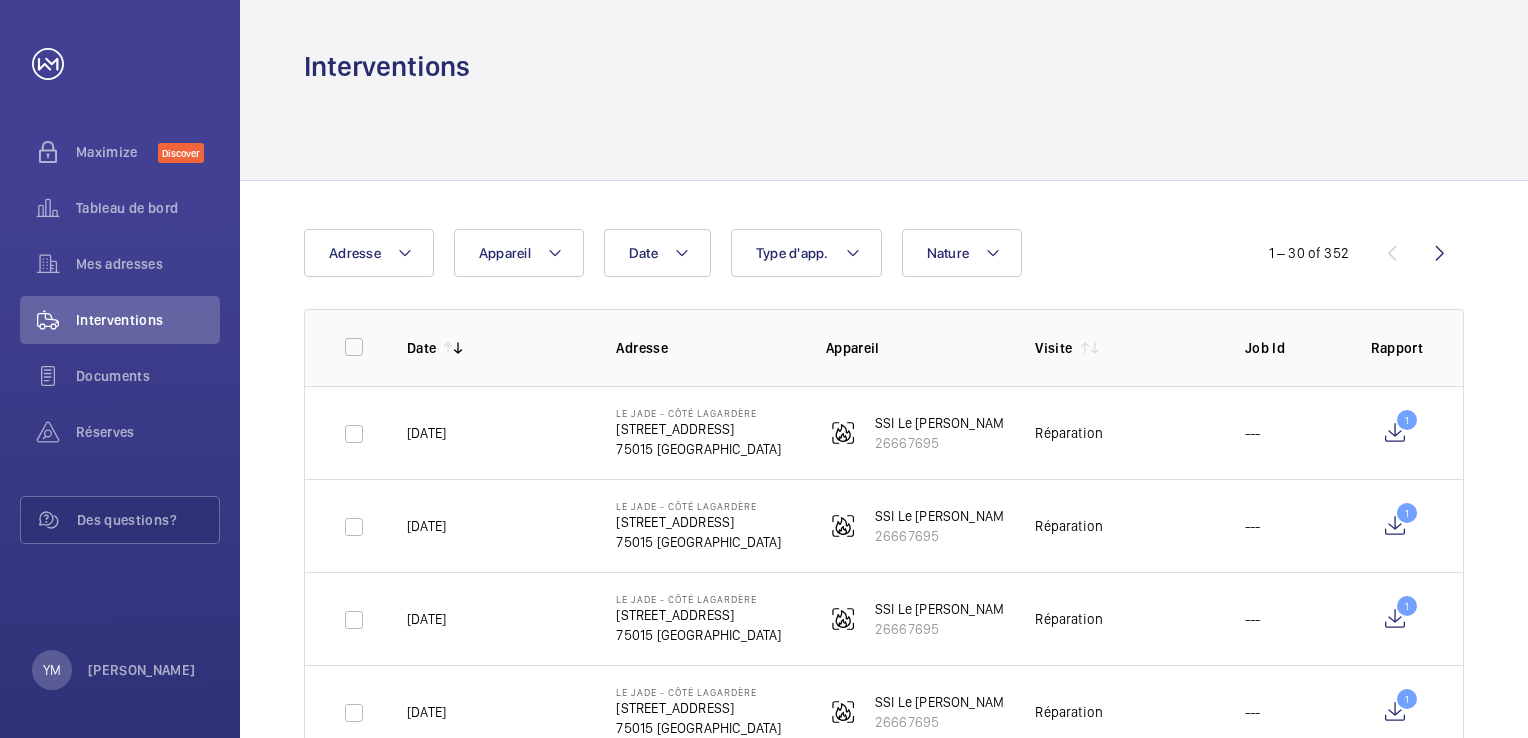 scroll, scrollTop: 0, scrollLeft: 0, axis: both 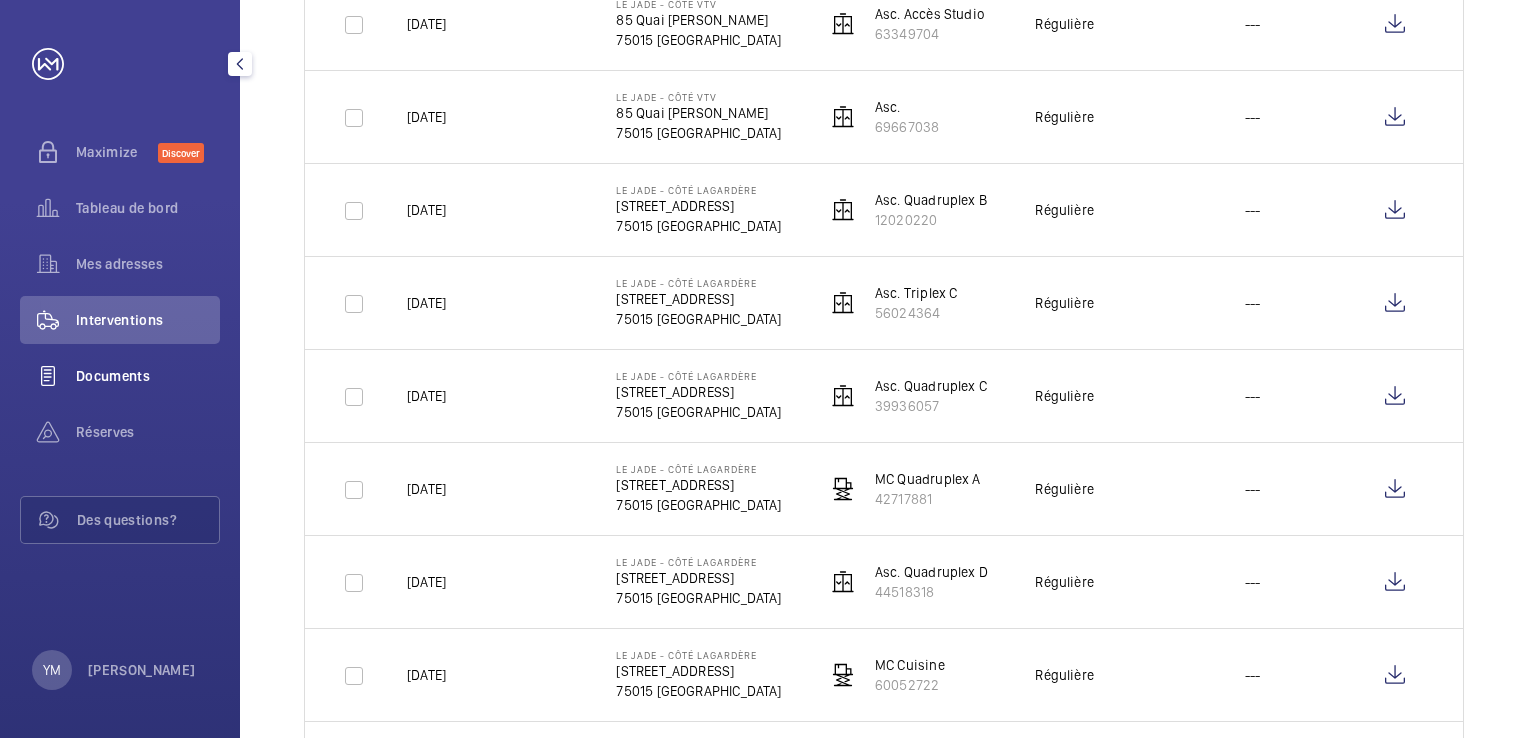 click on "Documents" 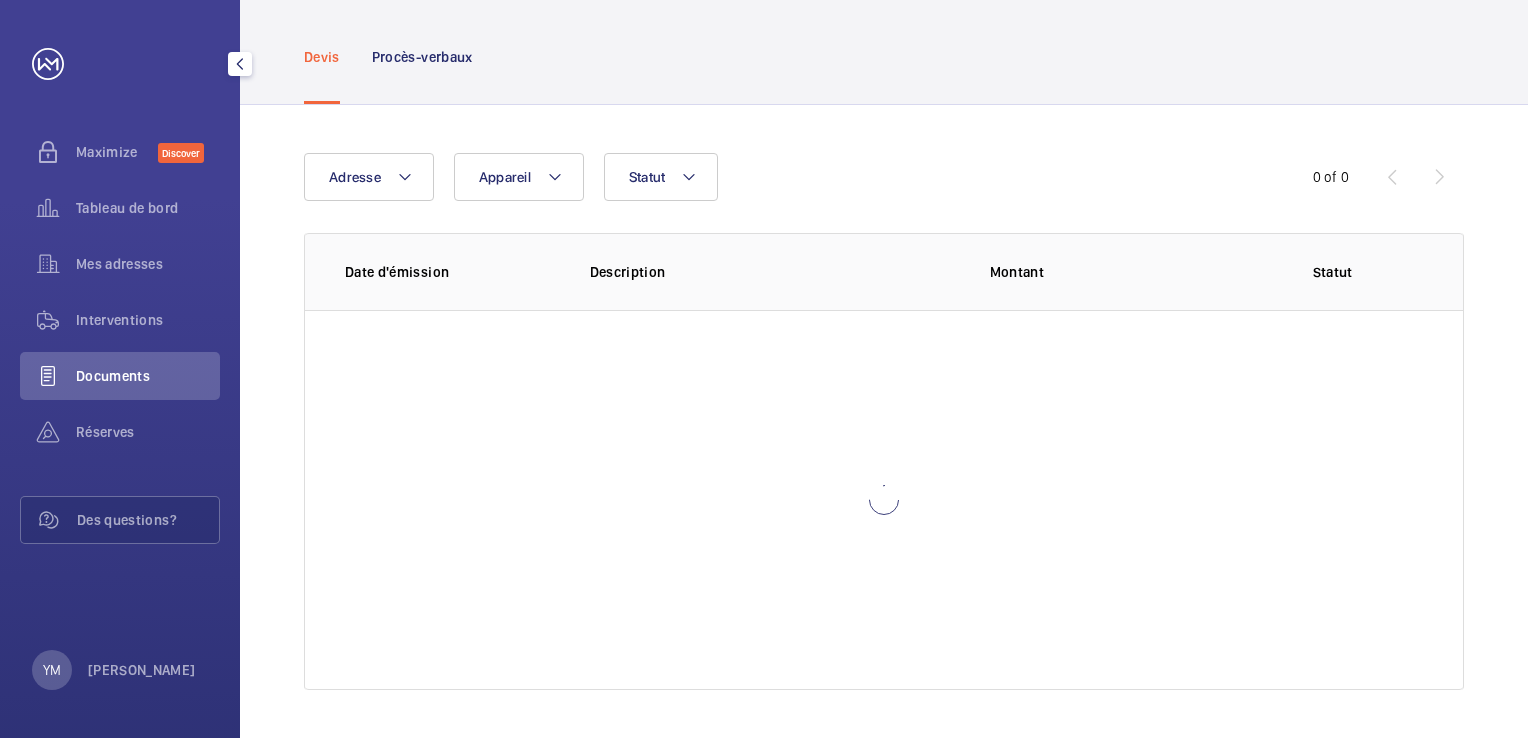 scroll, scrollTop: 0, scrollLeft: 0, axis: both 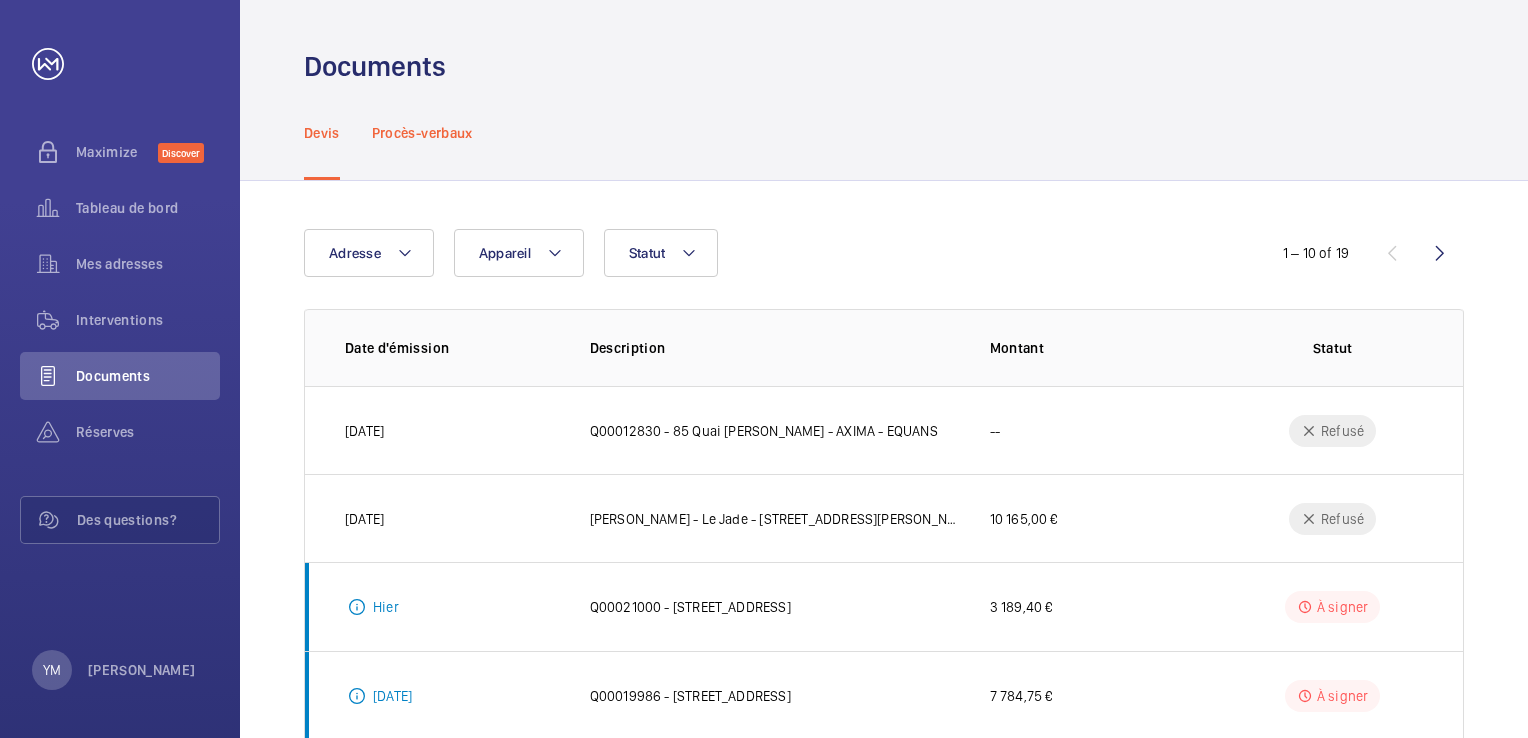 click on "Procès-verbaux" 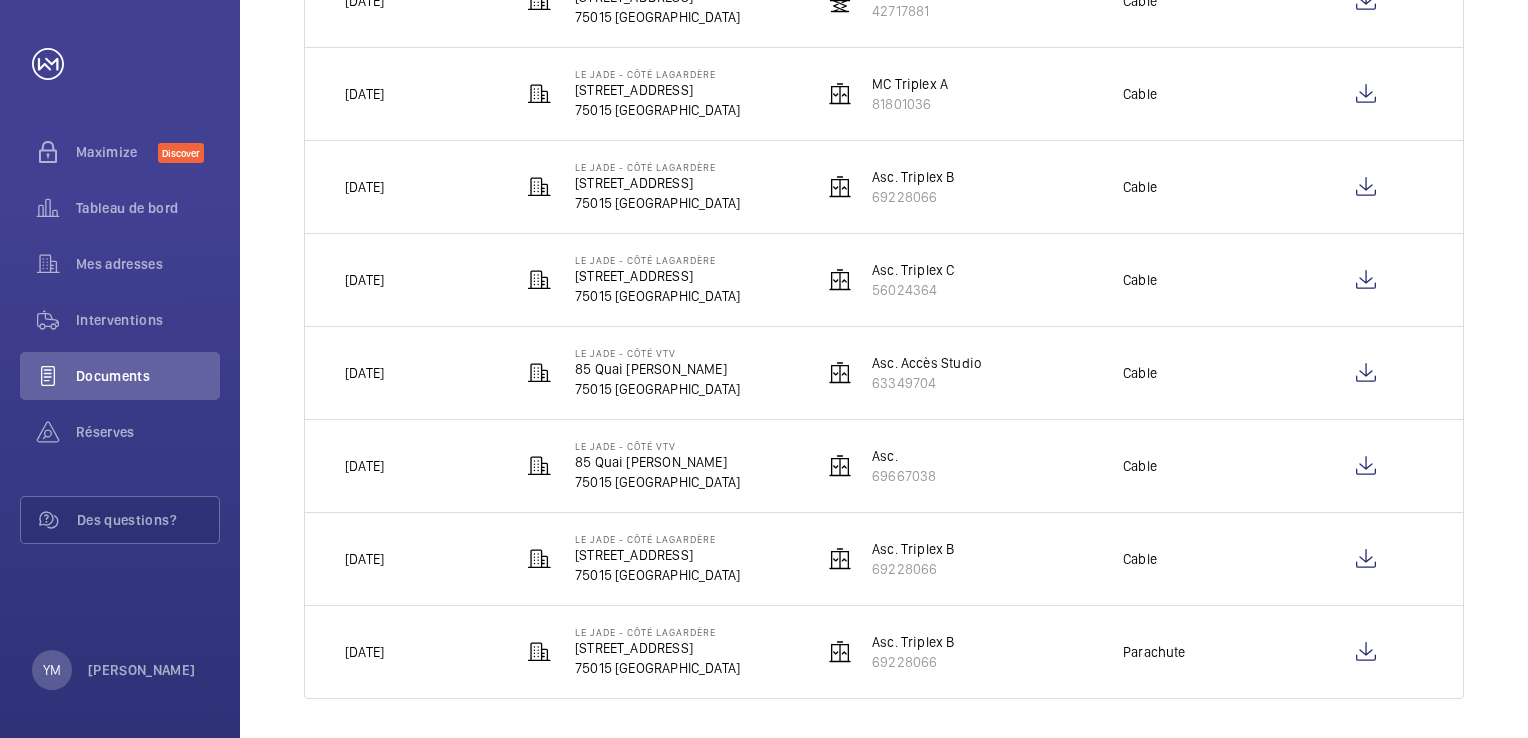 scroll, scrollTop: 624, scrollLeft: 0, axis: vertical 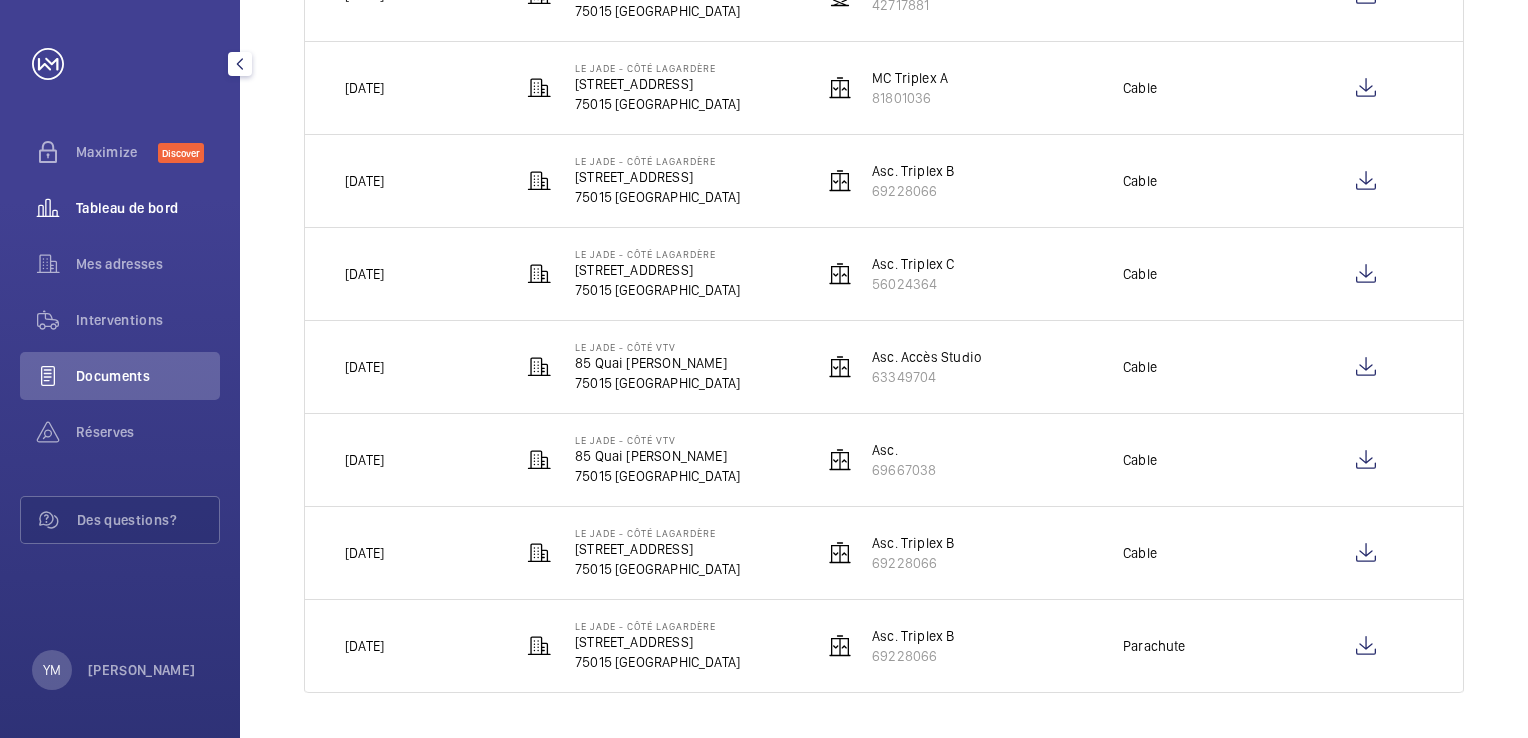 click on "Tableau de bord" 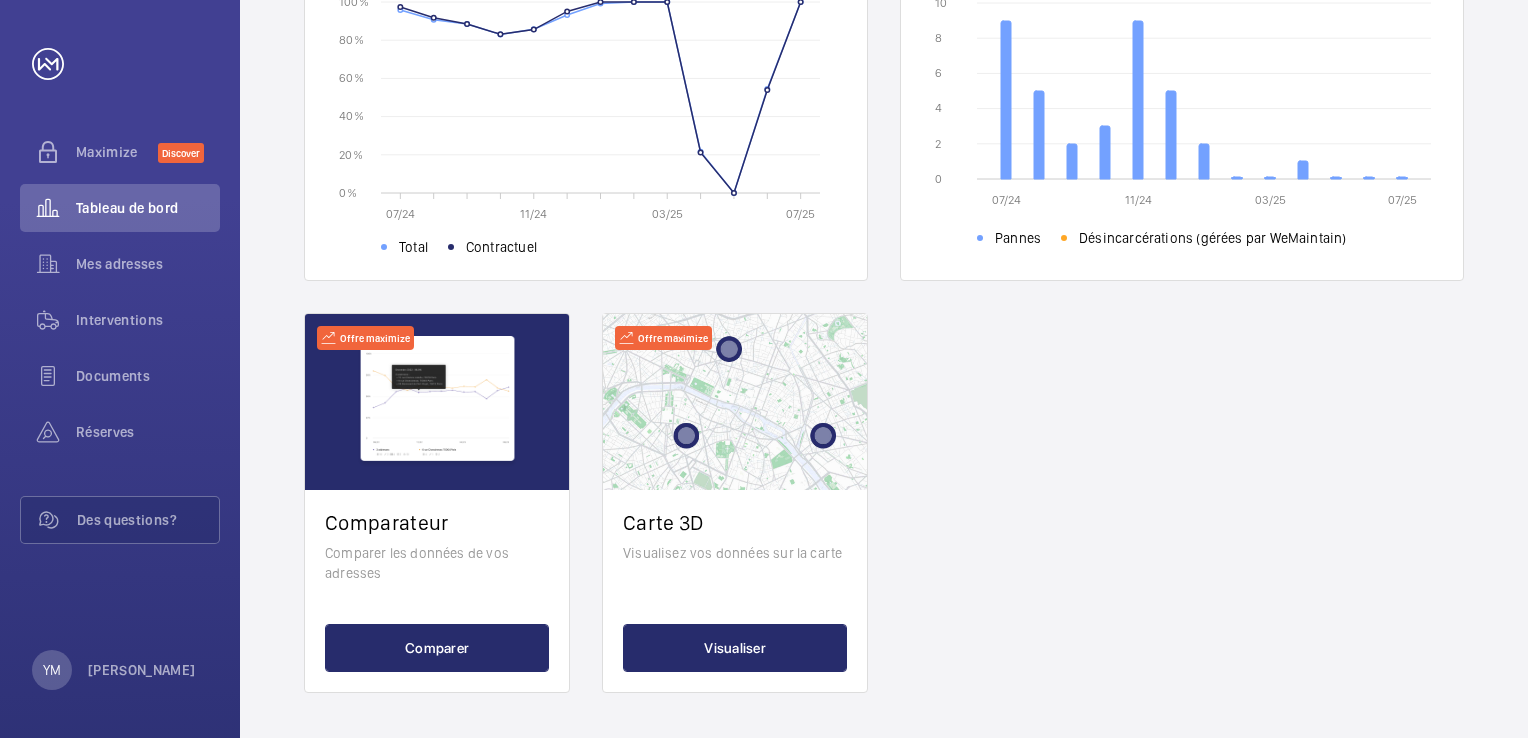 scroll, scrollTop: 726, scrollLeft: 0, axis: vertical 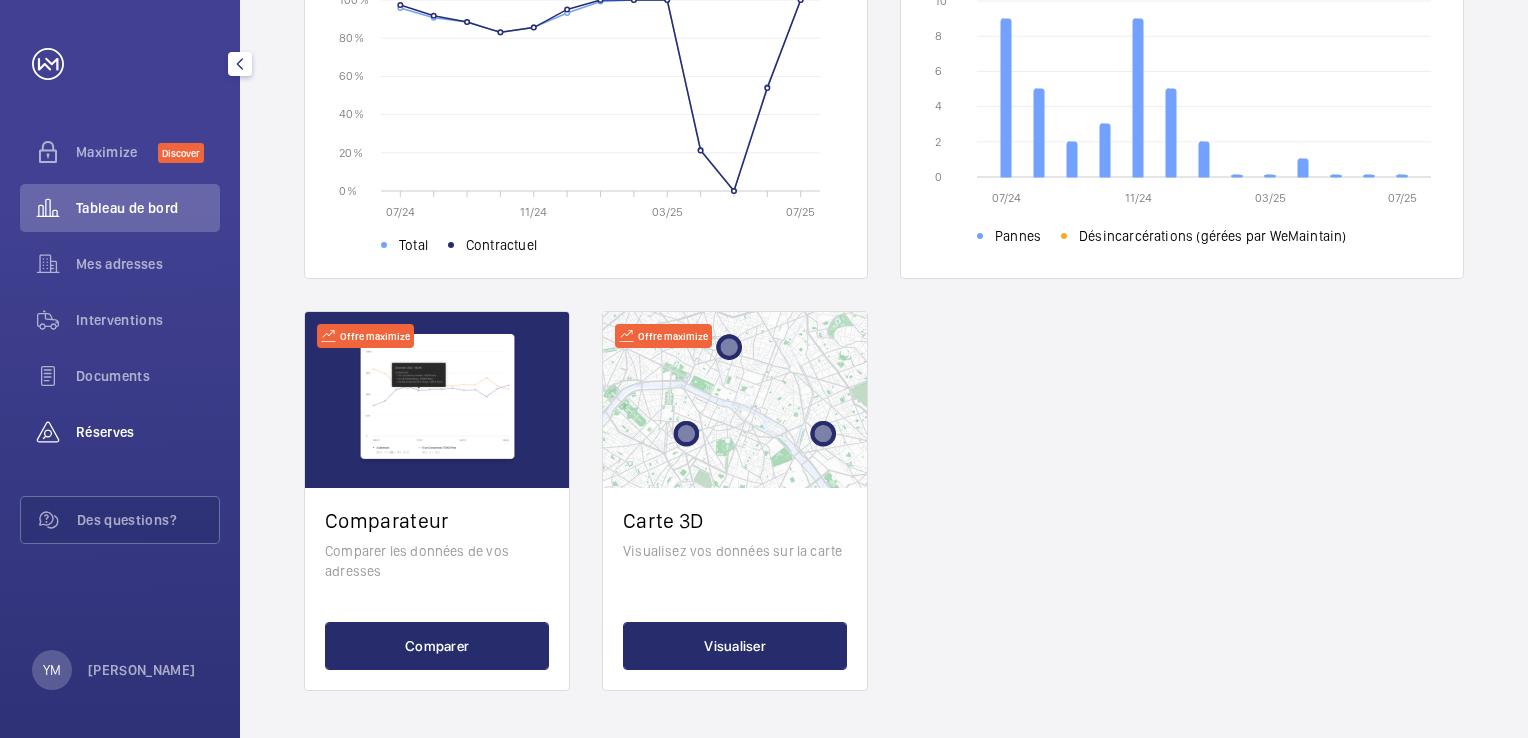 click on "Réserves" 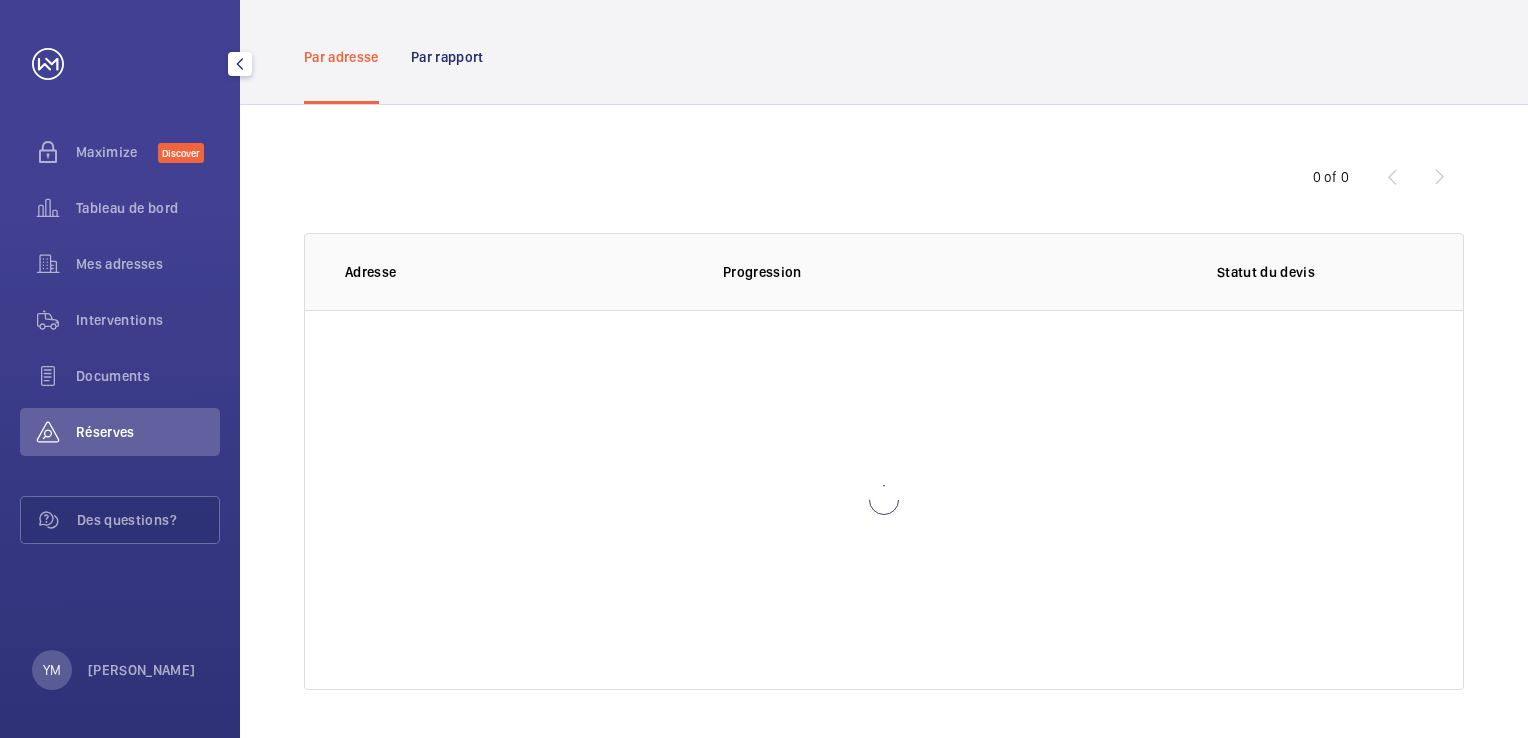 scroll, scrollTop: 75, scrollLeft: 0, axis: vertical 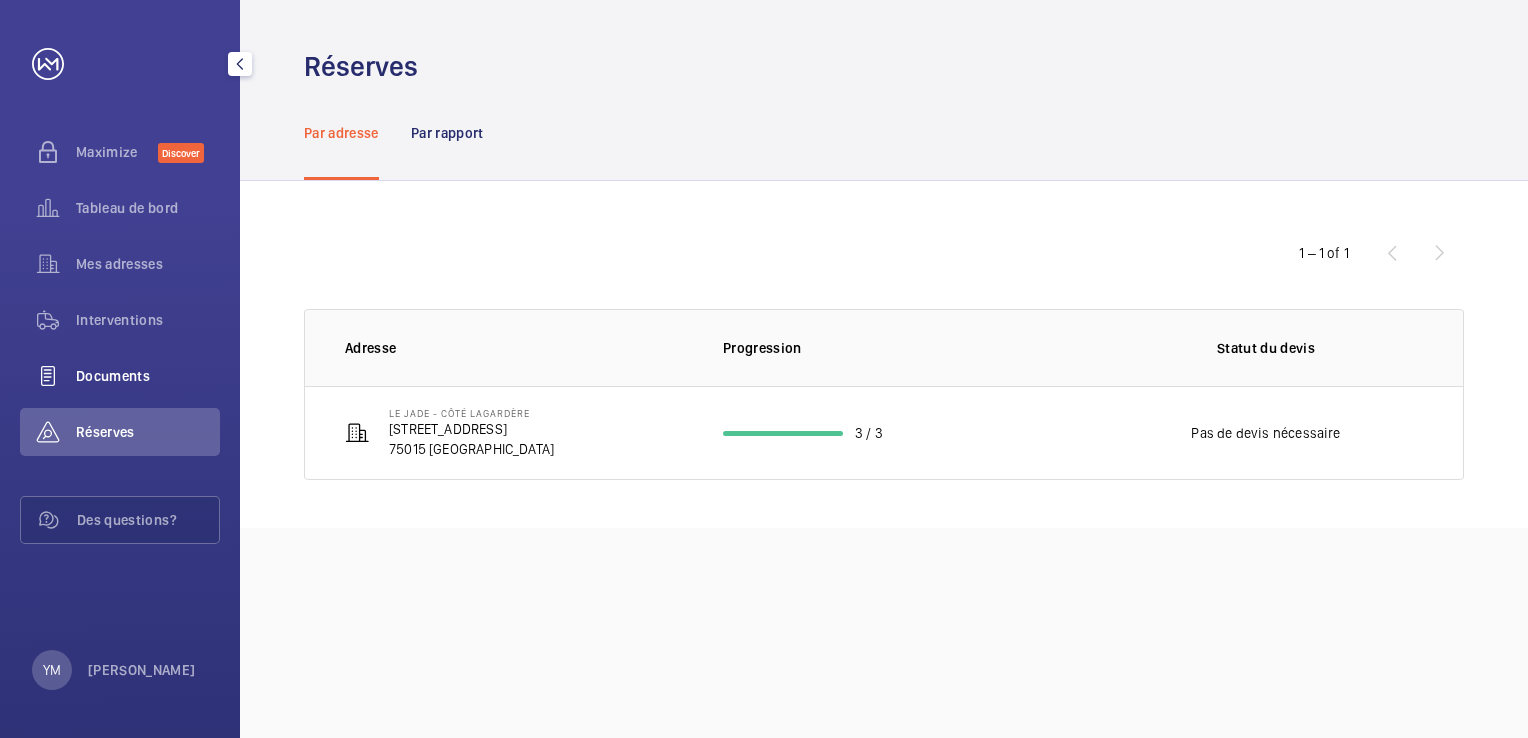 click on "Documents" 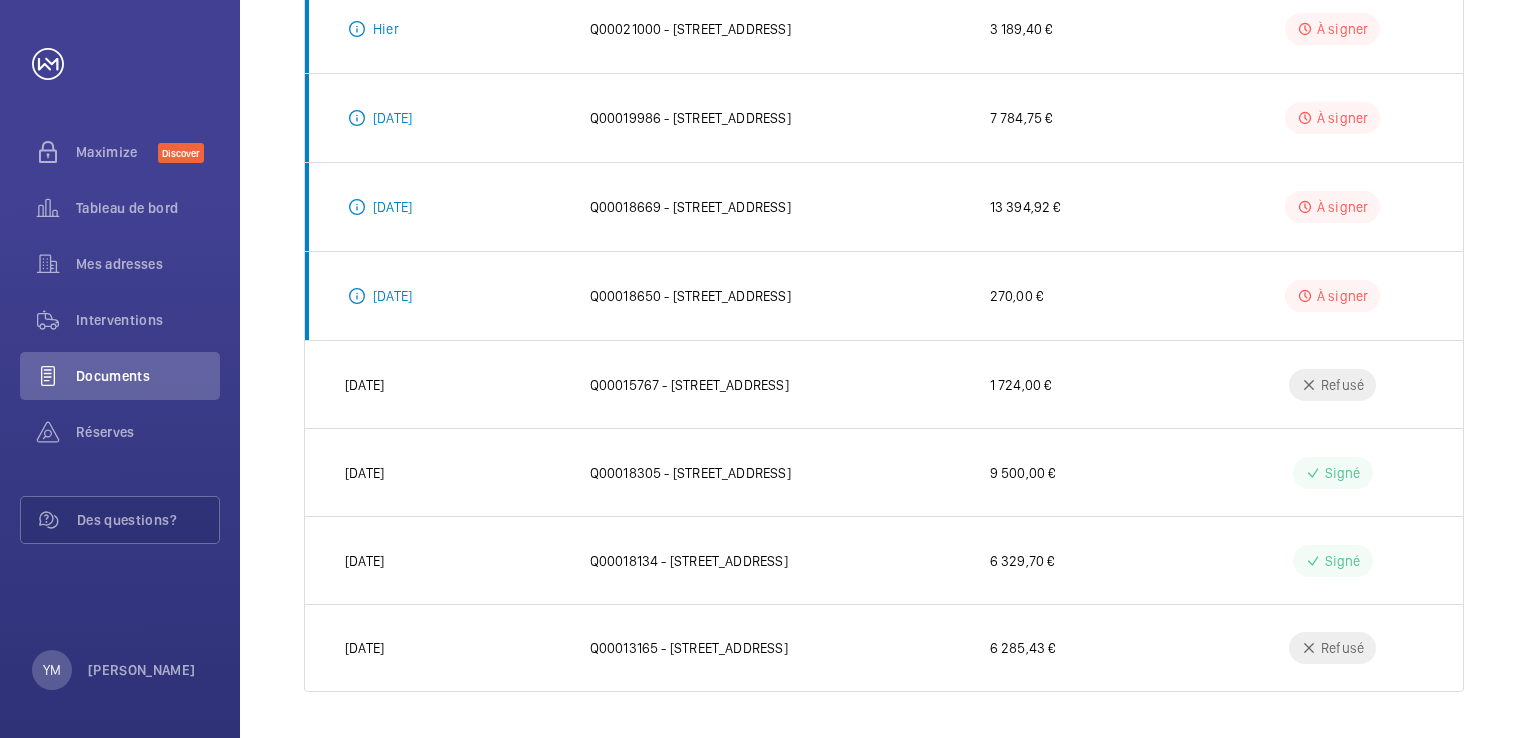 scroll, scrollTop: 0, scrollLeft: 0, axis: both 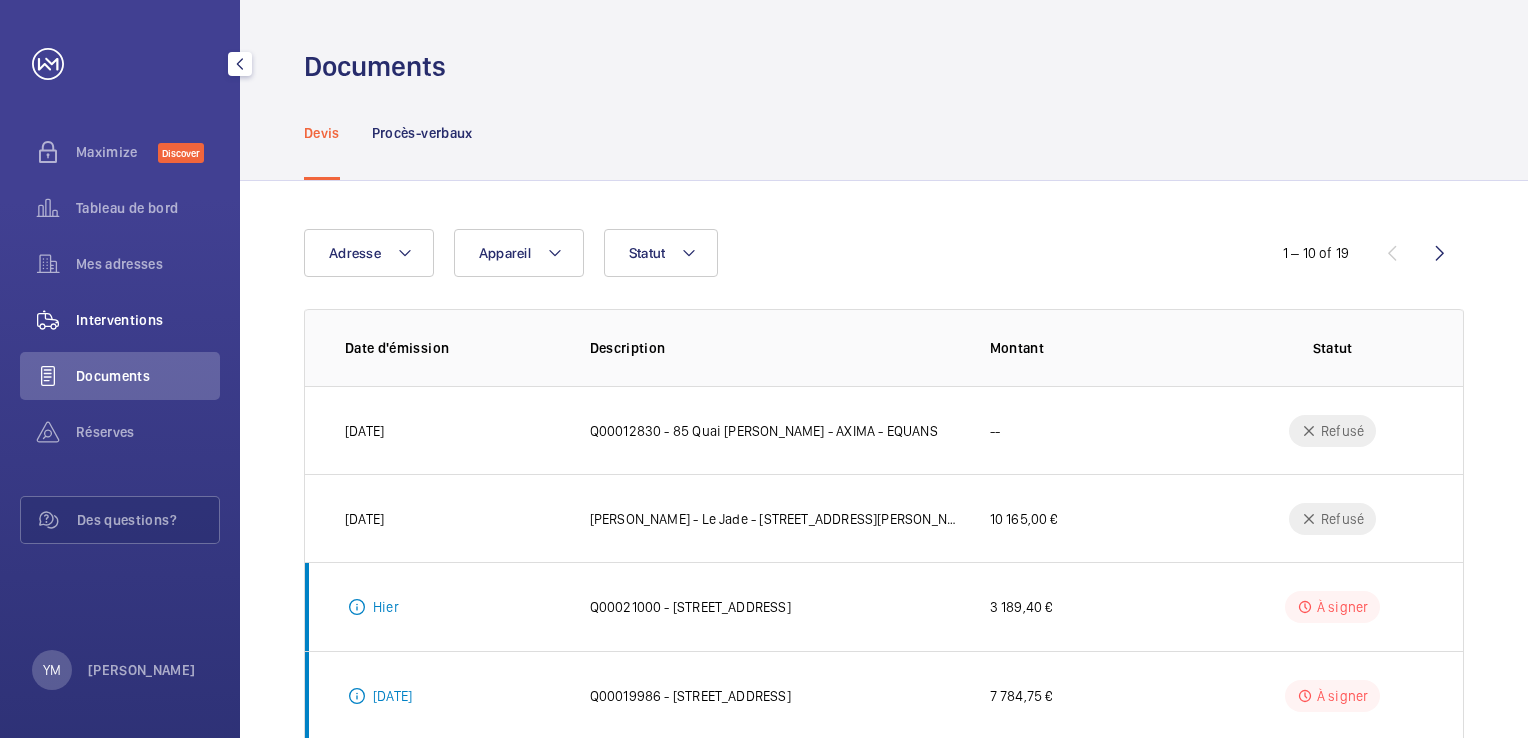 click on "Interventions" 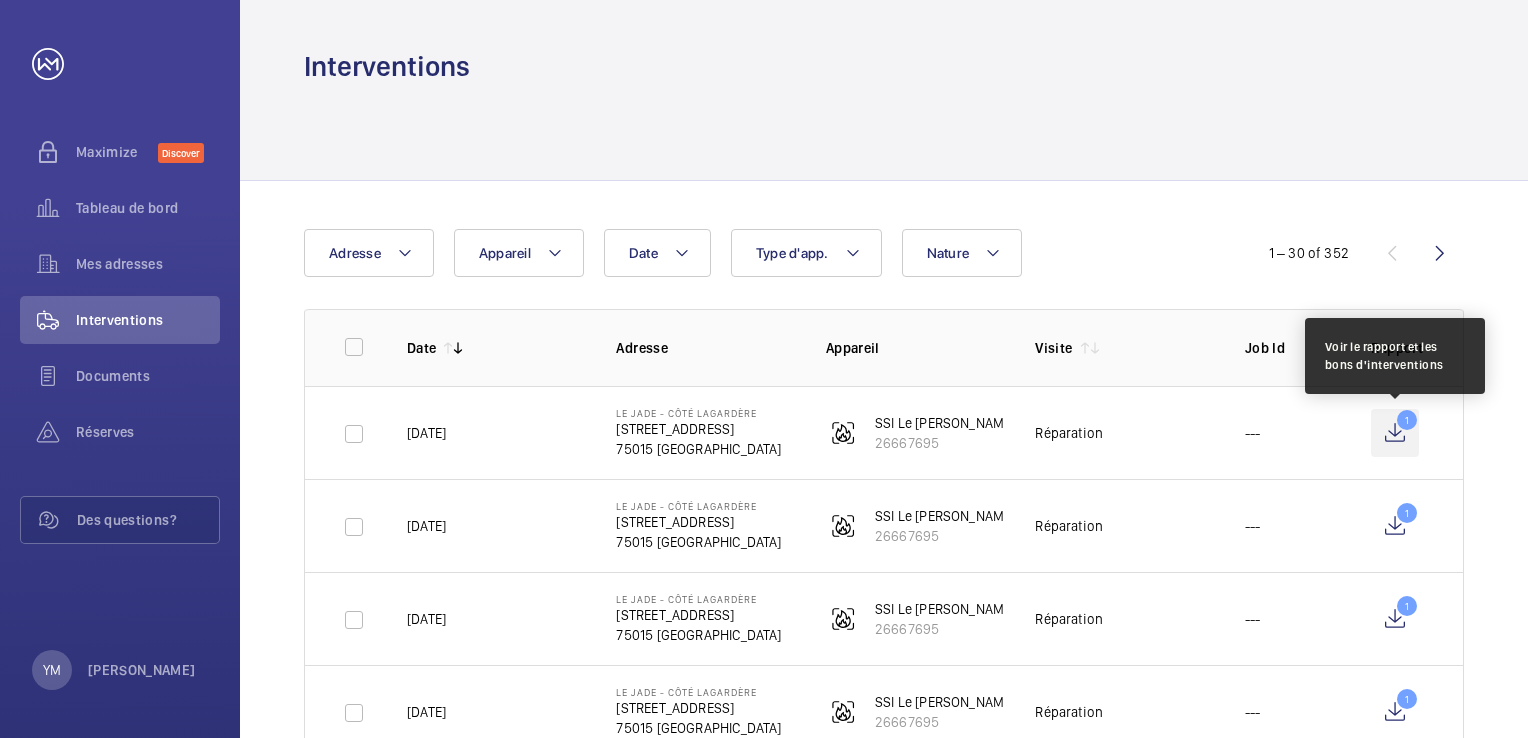 click on "1" 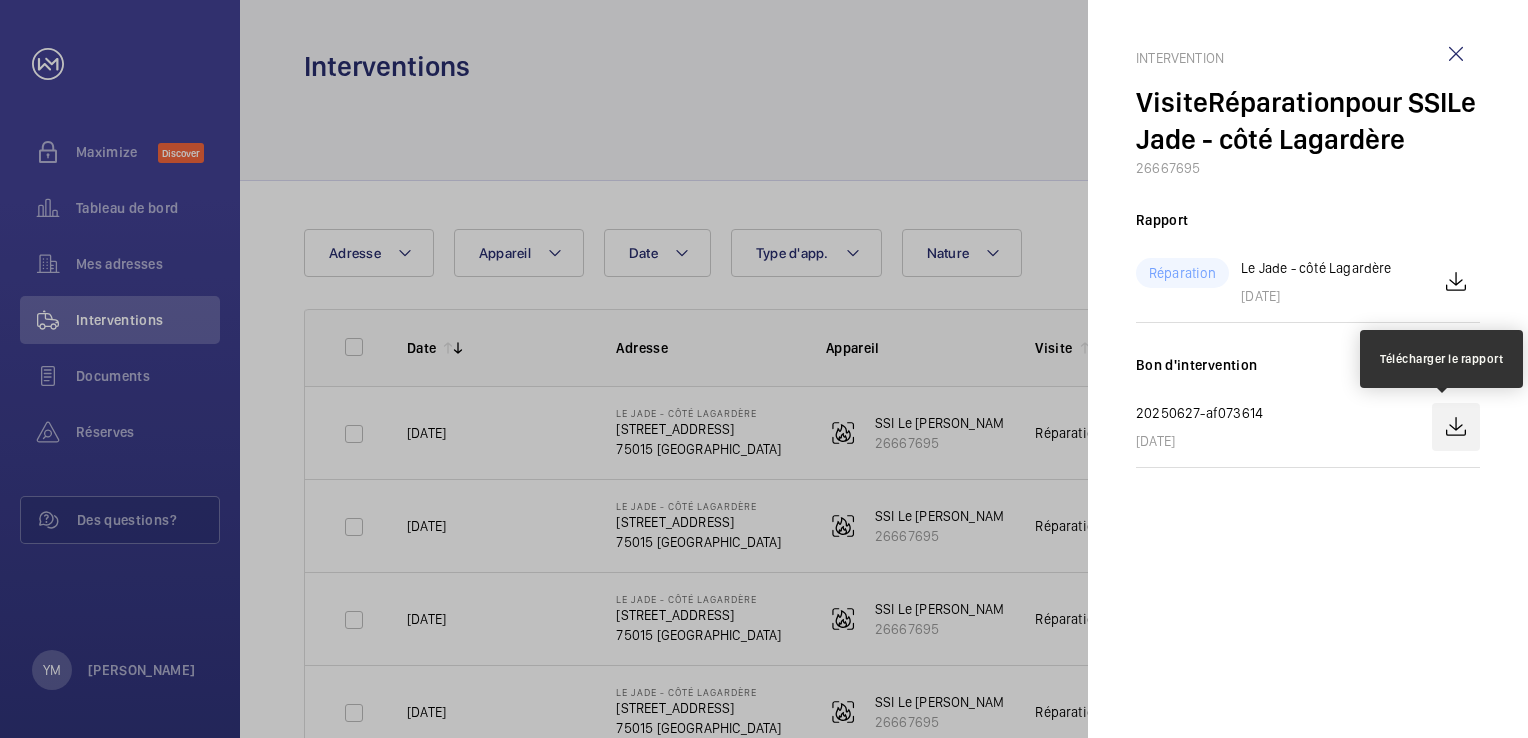 click 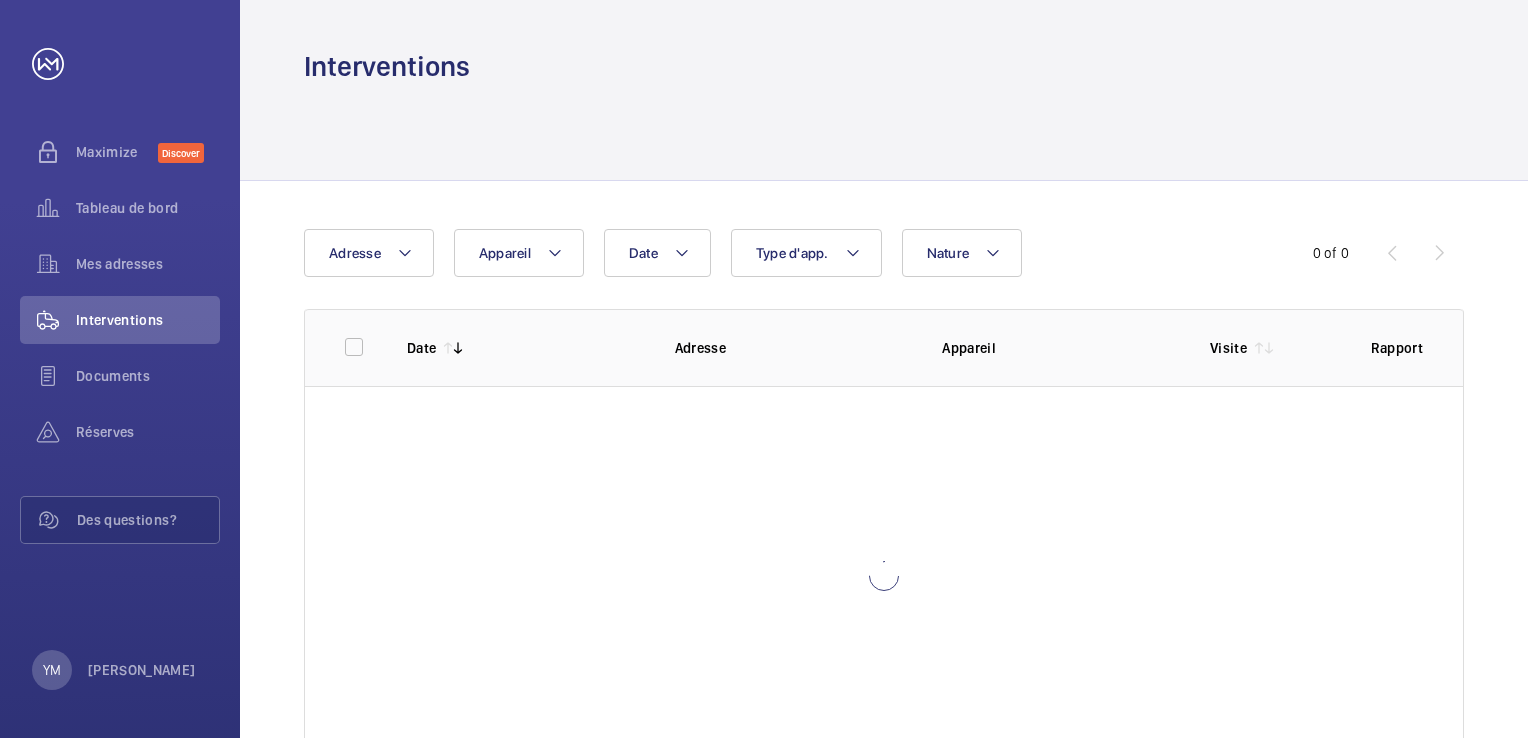 scroll, scrollTop: 0, scrollLeft: 0, axis: both 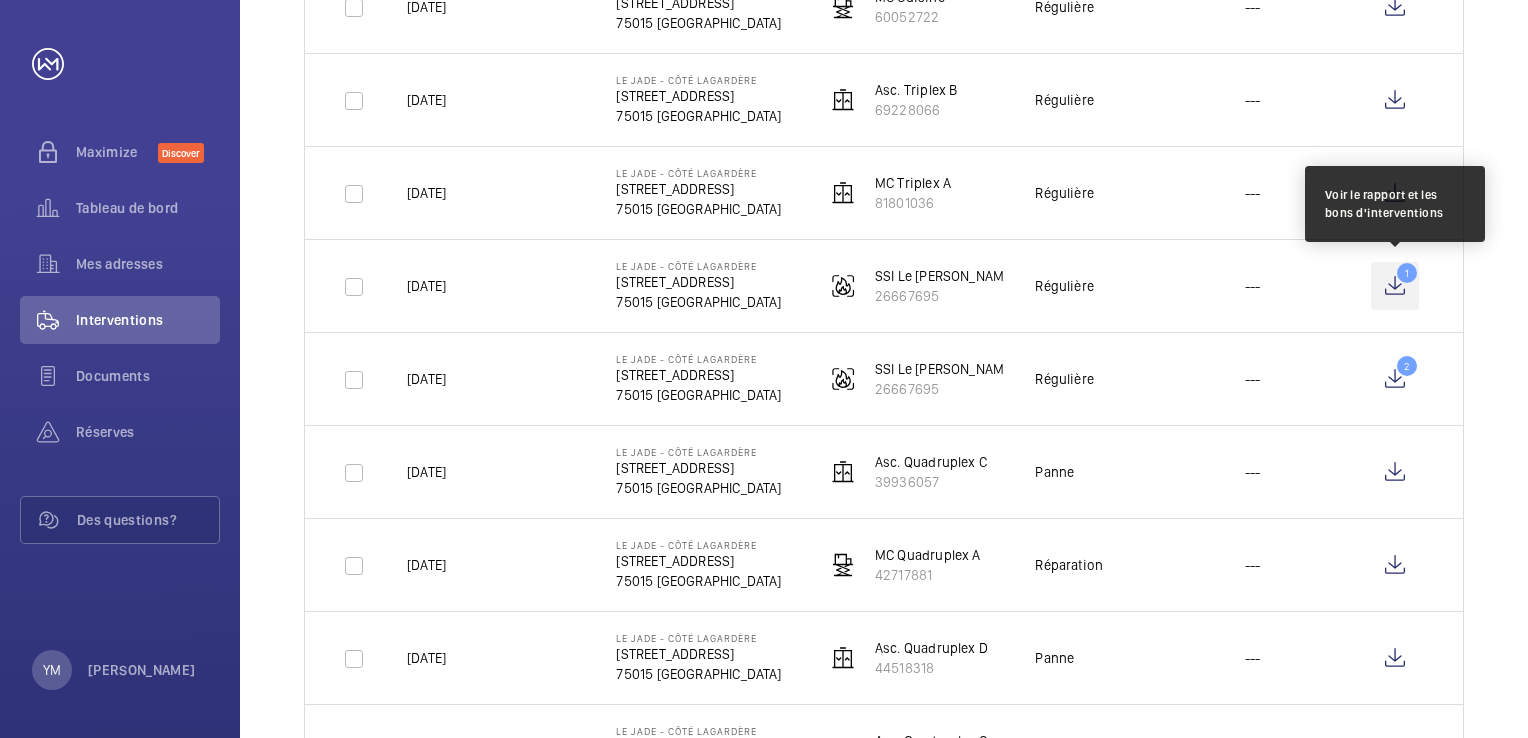 click on "1" 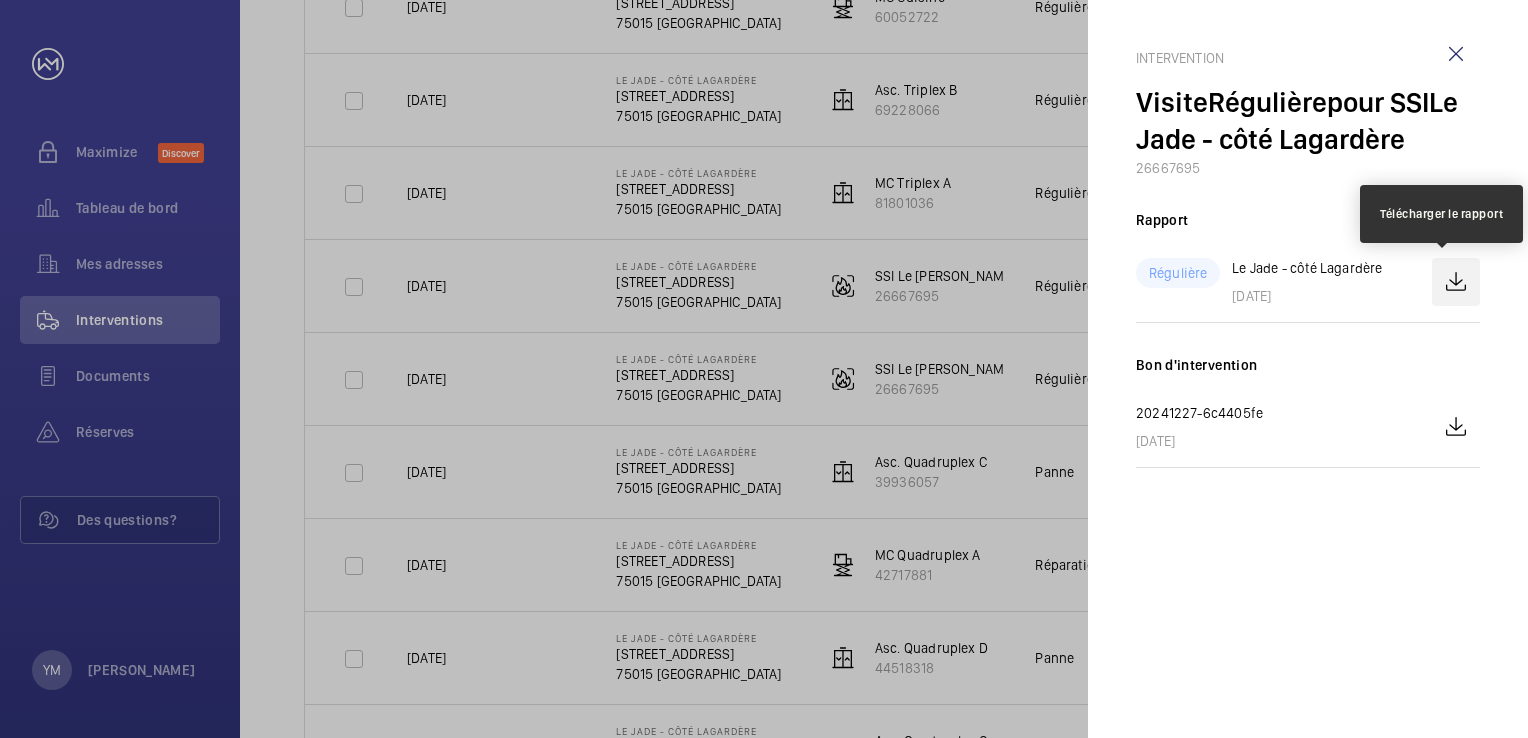 click 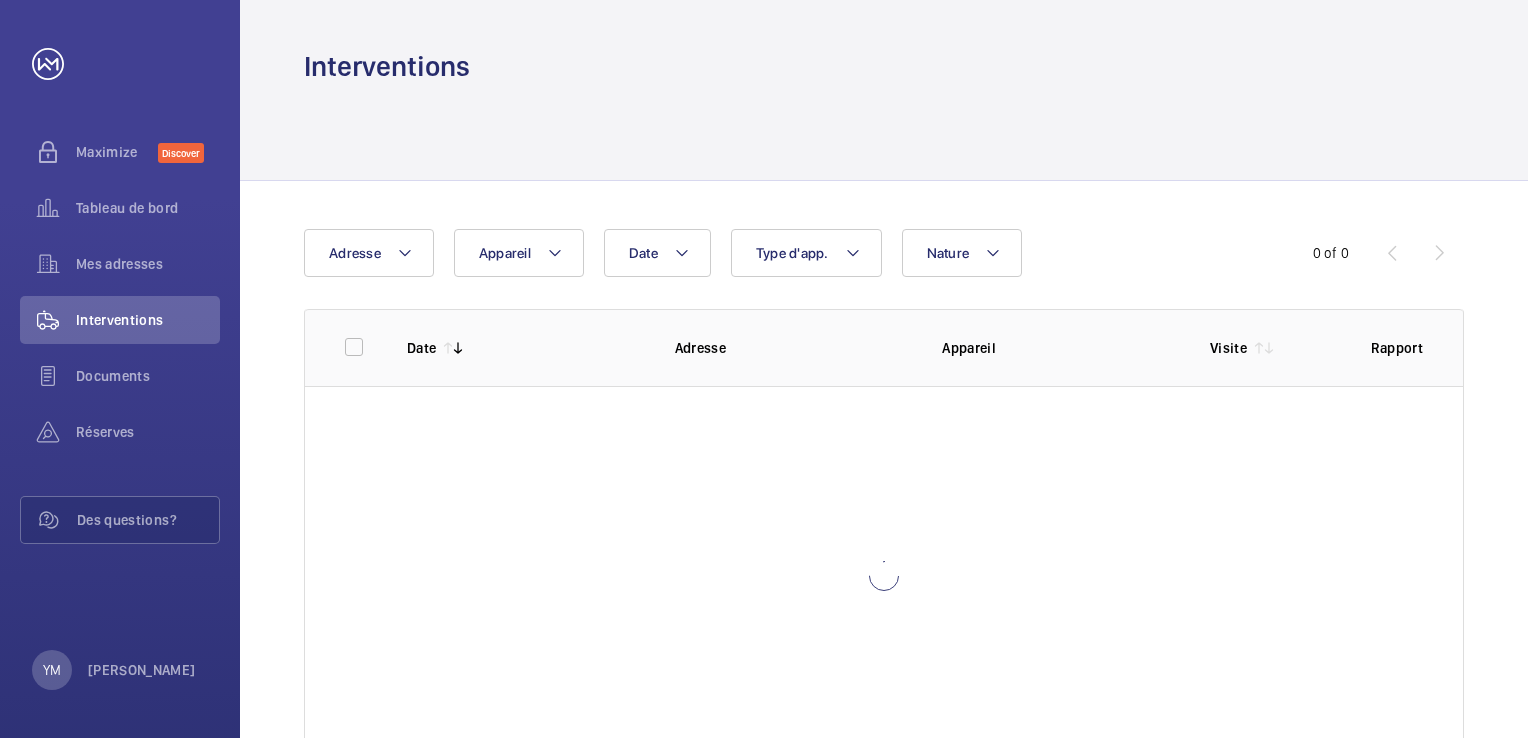 scroll, scrollTop: 0, scrollLeft: 0, axis: both 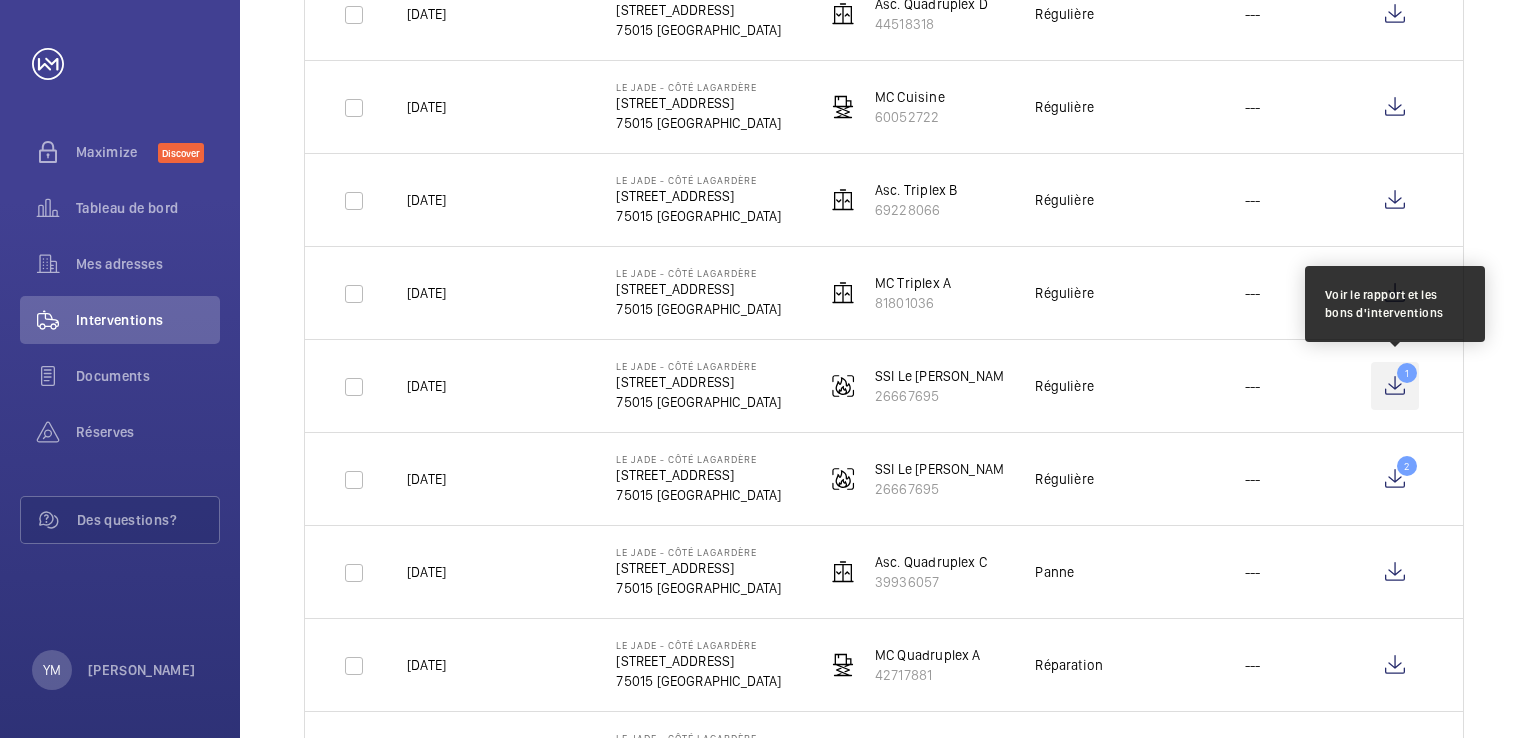 click on "1" 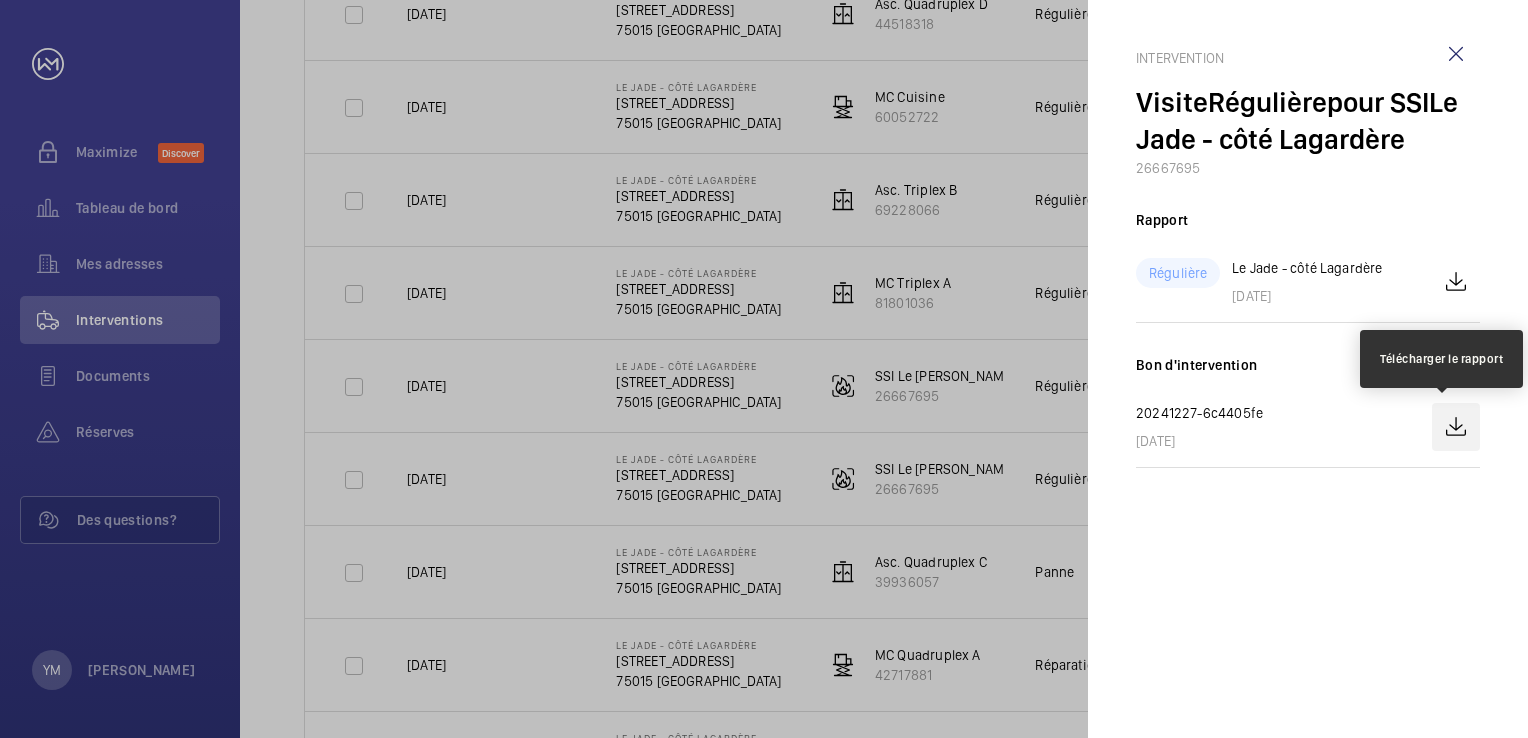 click 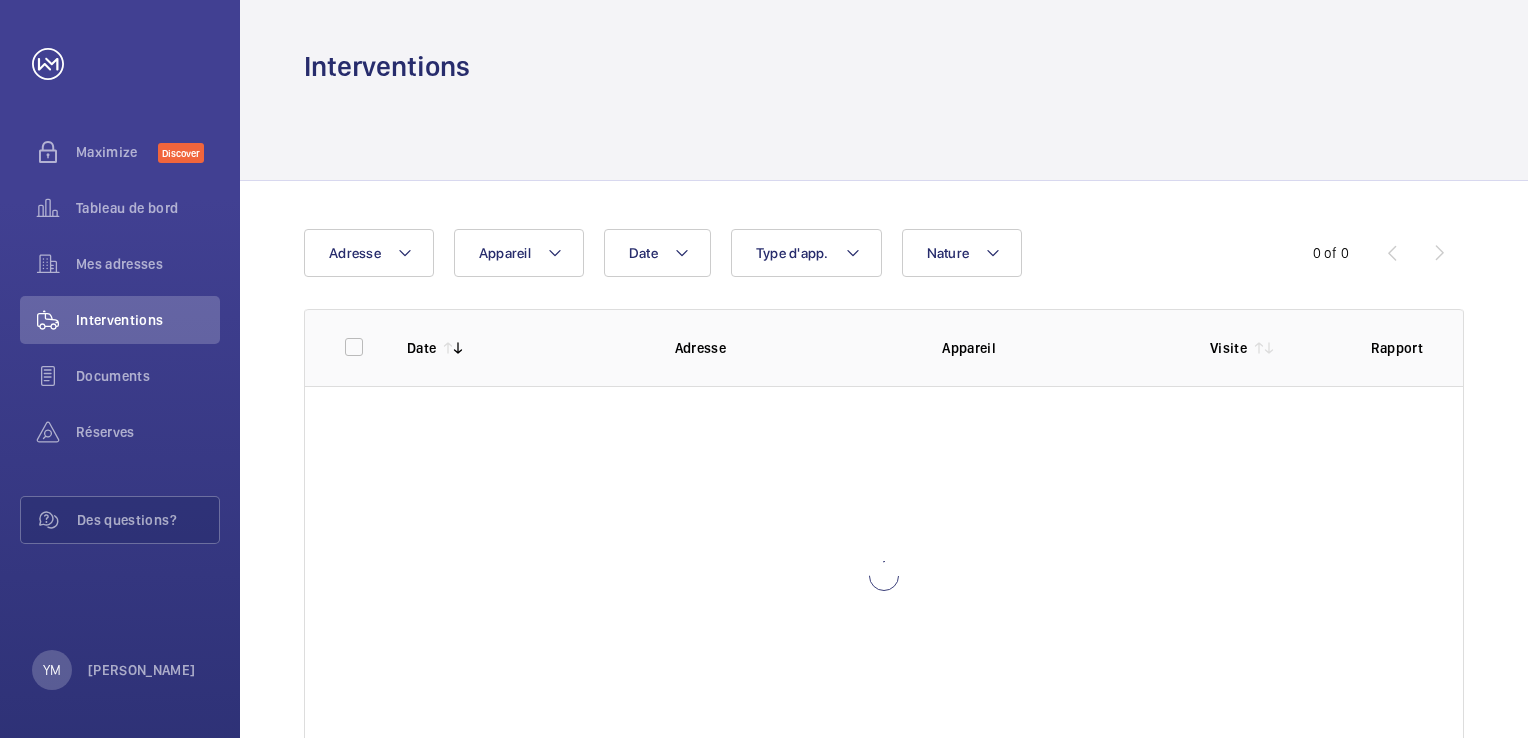 scroll, scrollTop: 0, scrollLeft: 0, axis: both 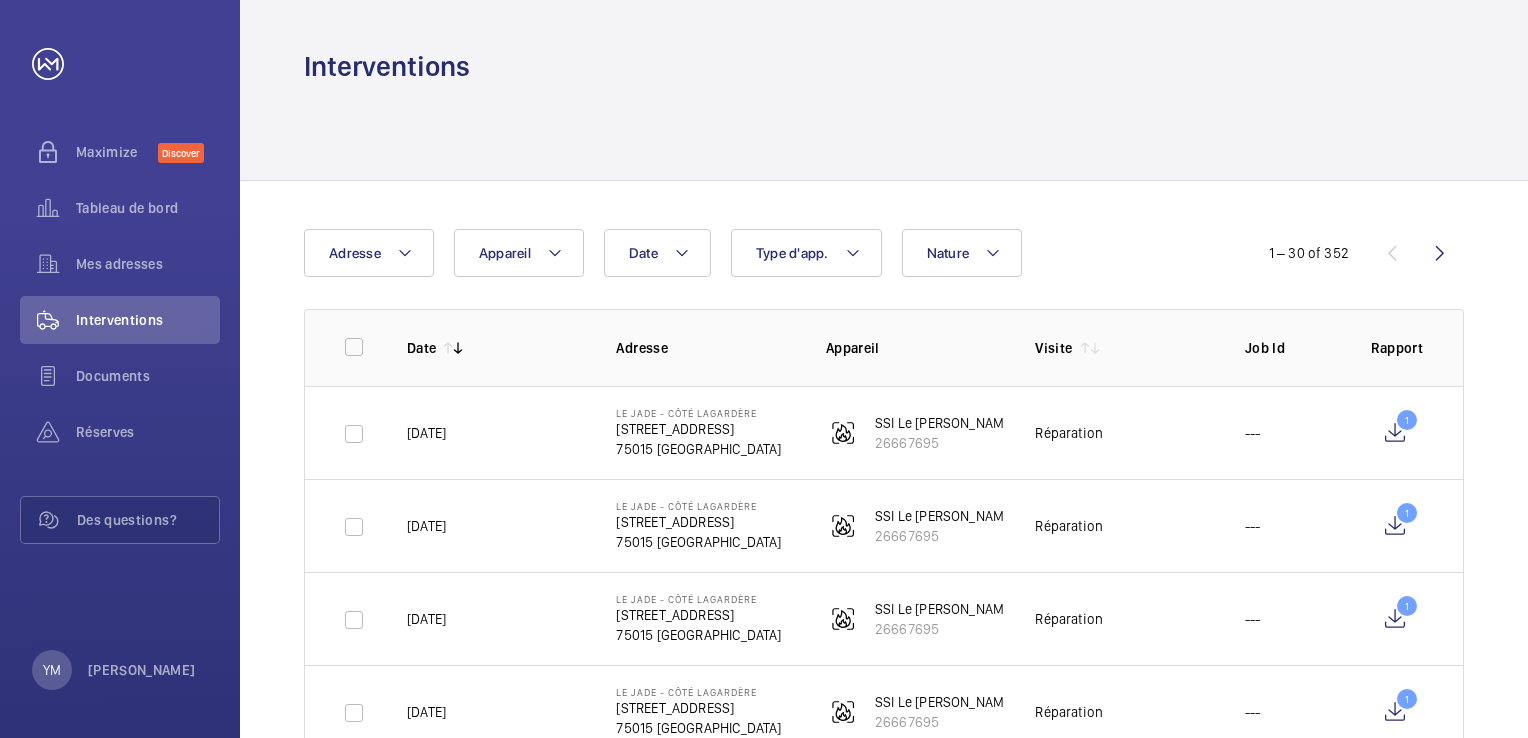 click 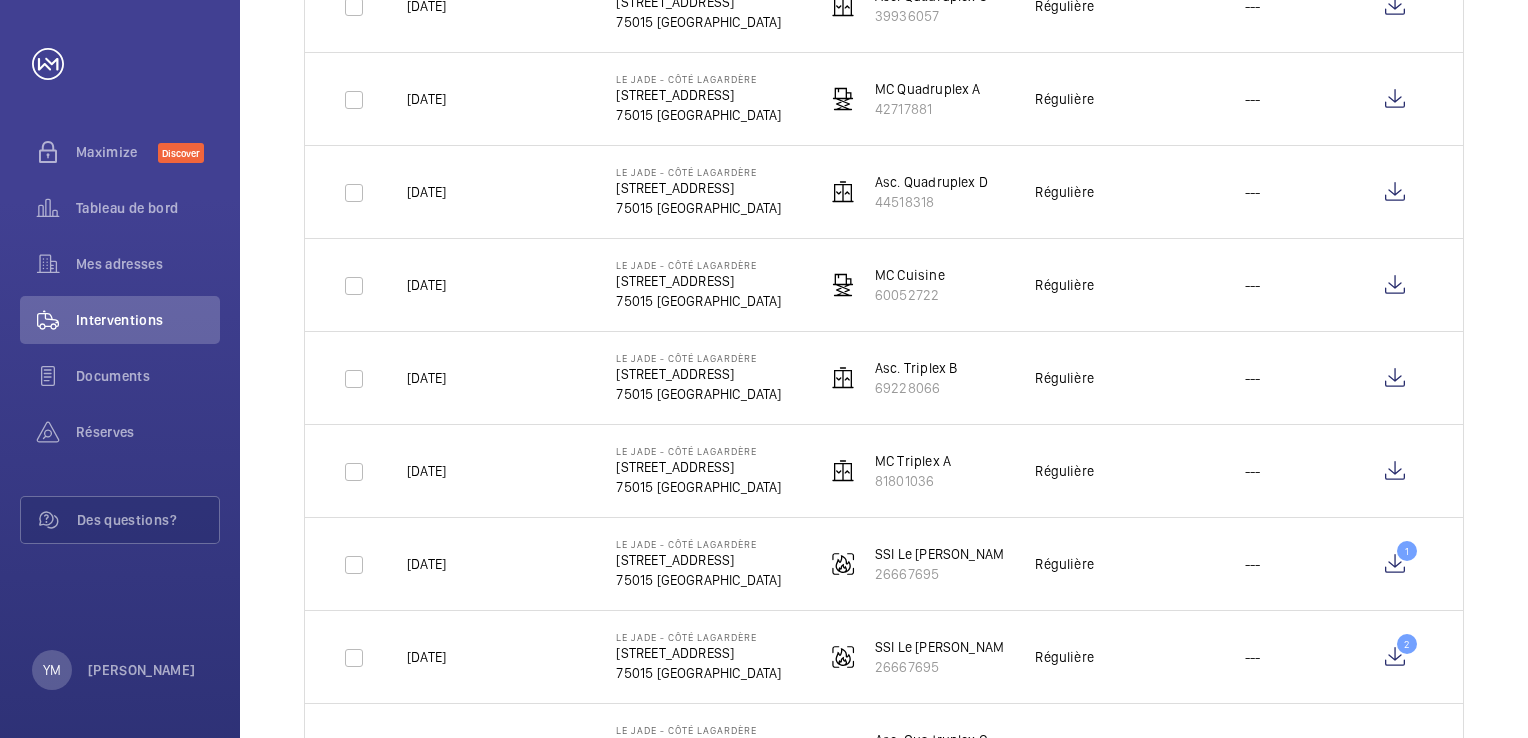 scroll, scrollTop: 1900, scrollLeft: 0, axis: vertical 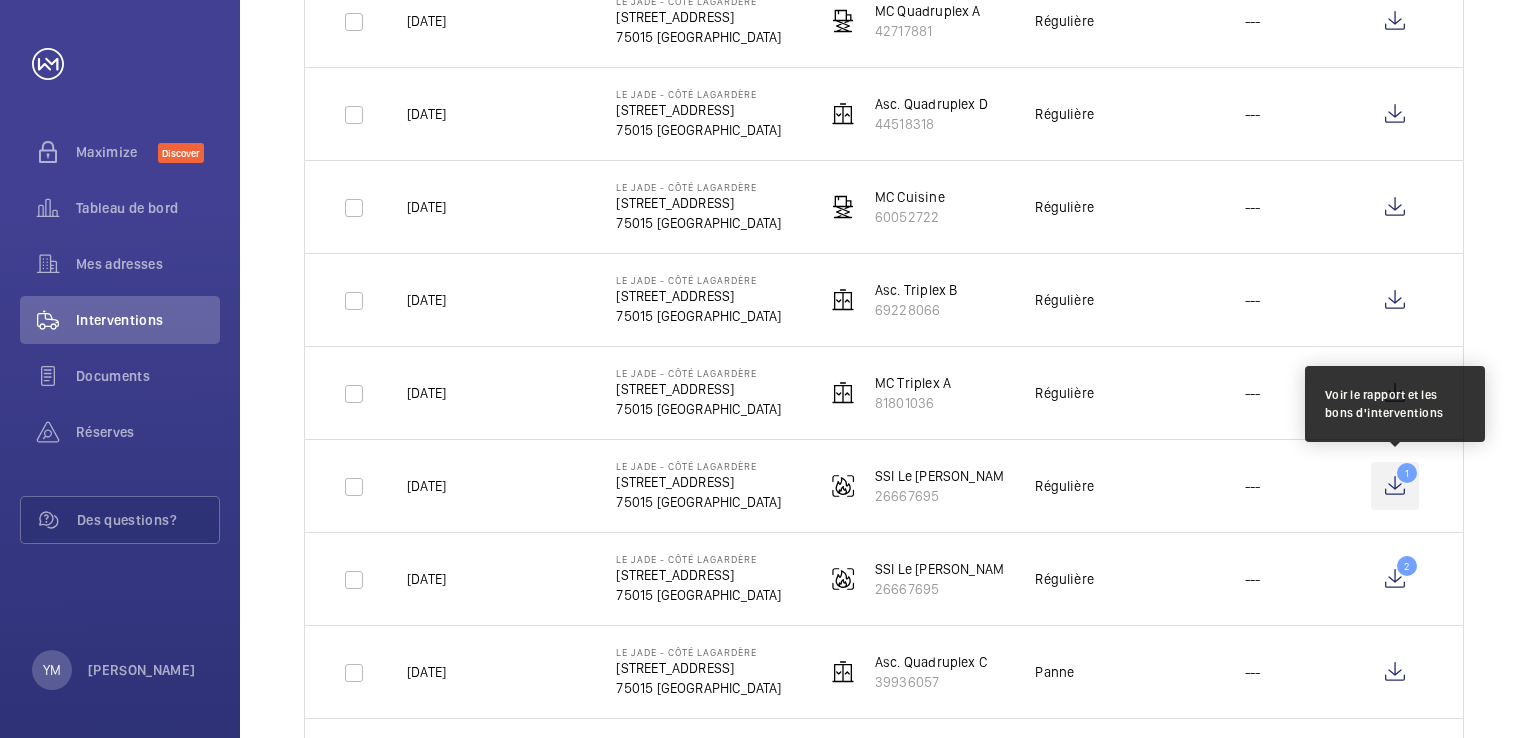 click on "1" 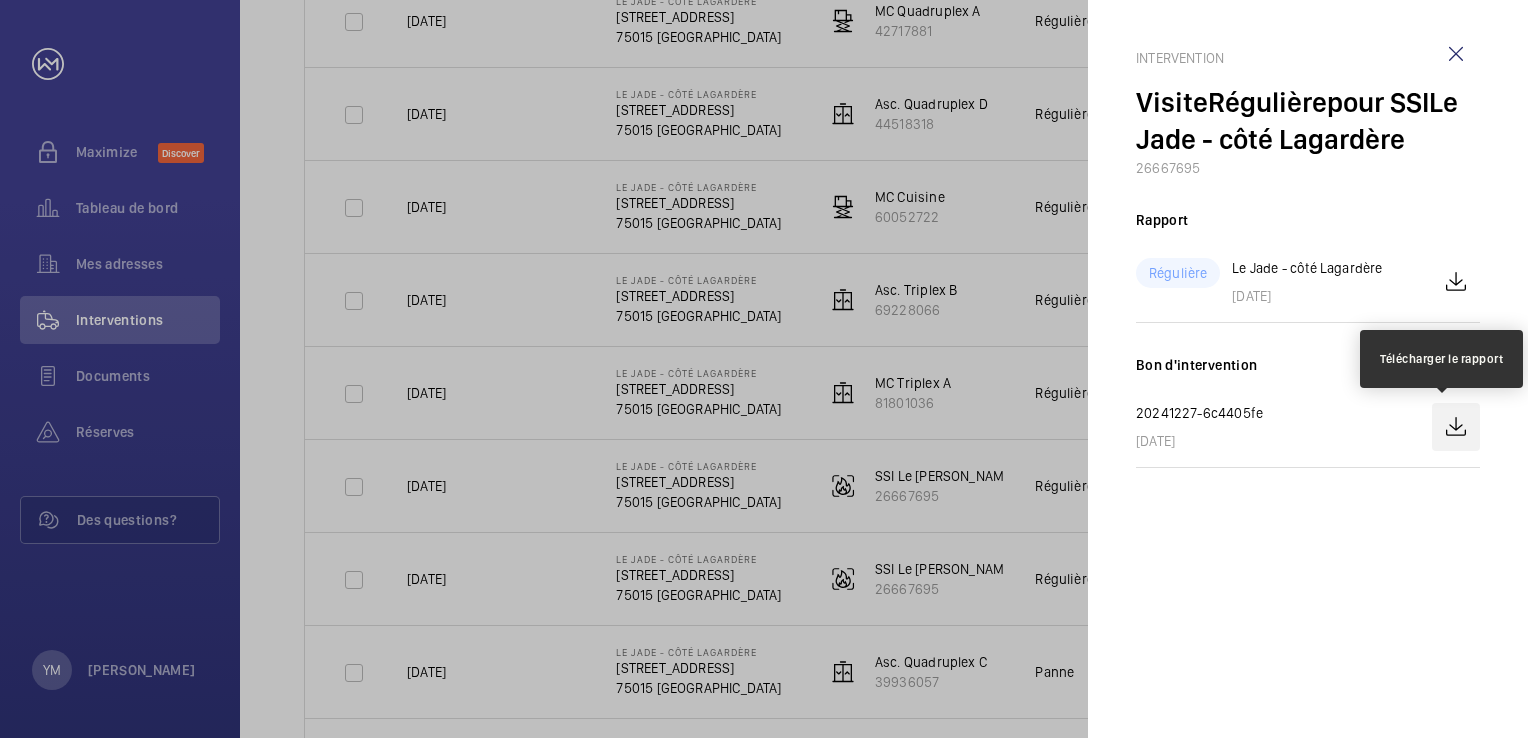 click 